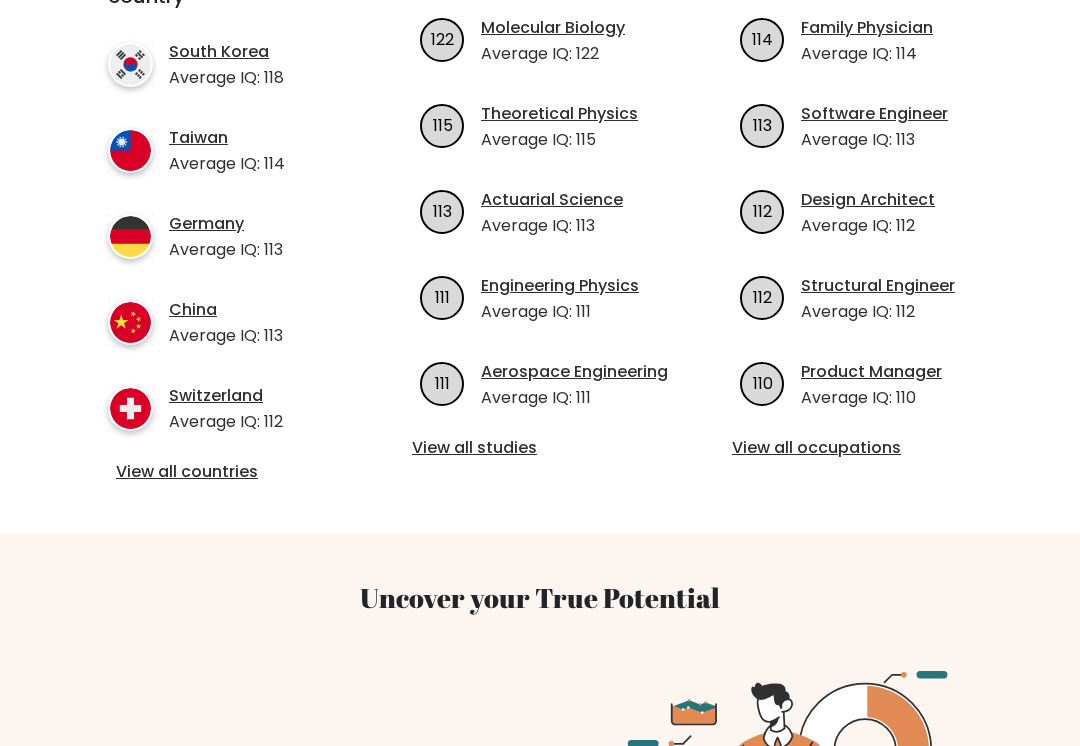 scroll, scrollTop: 790, scrollLeft: 0, axis: vertical 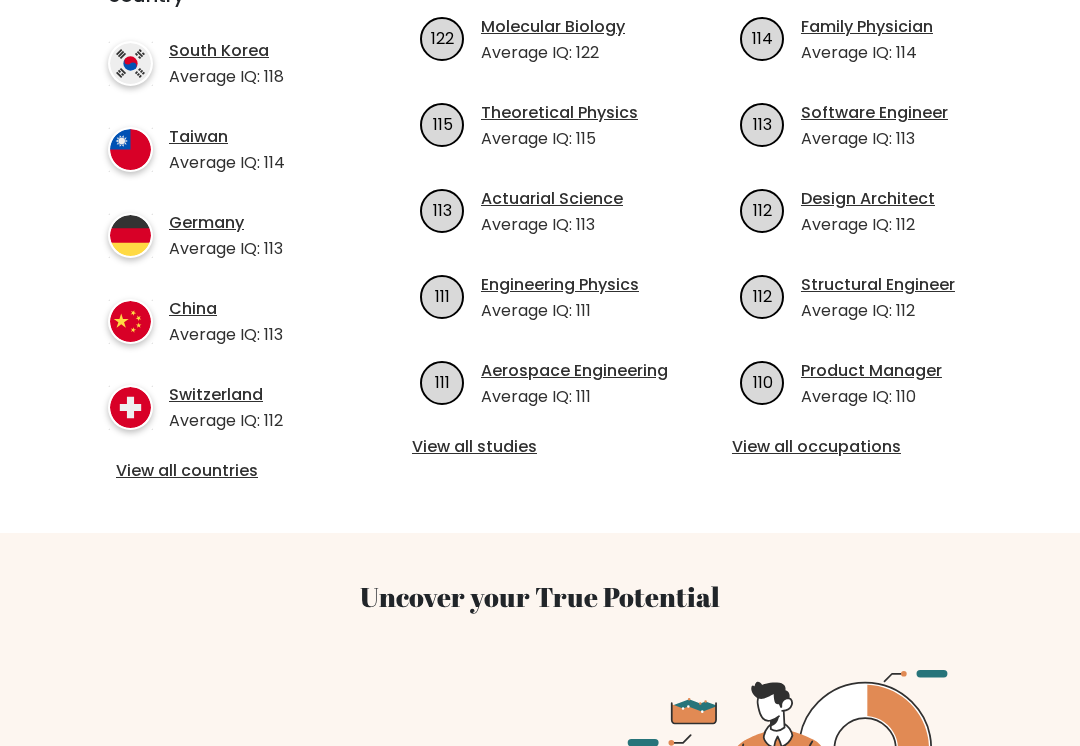 click on "View all studies" at bounding box center (540, 447) 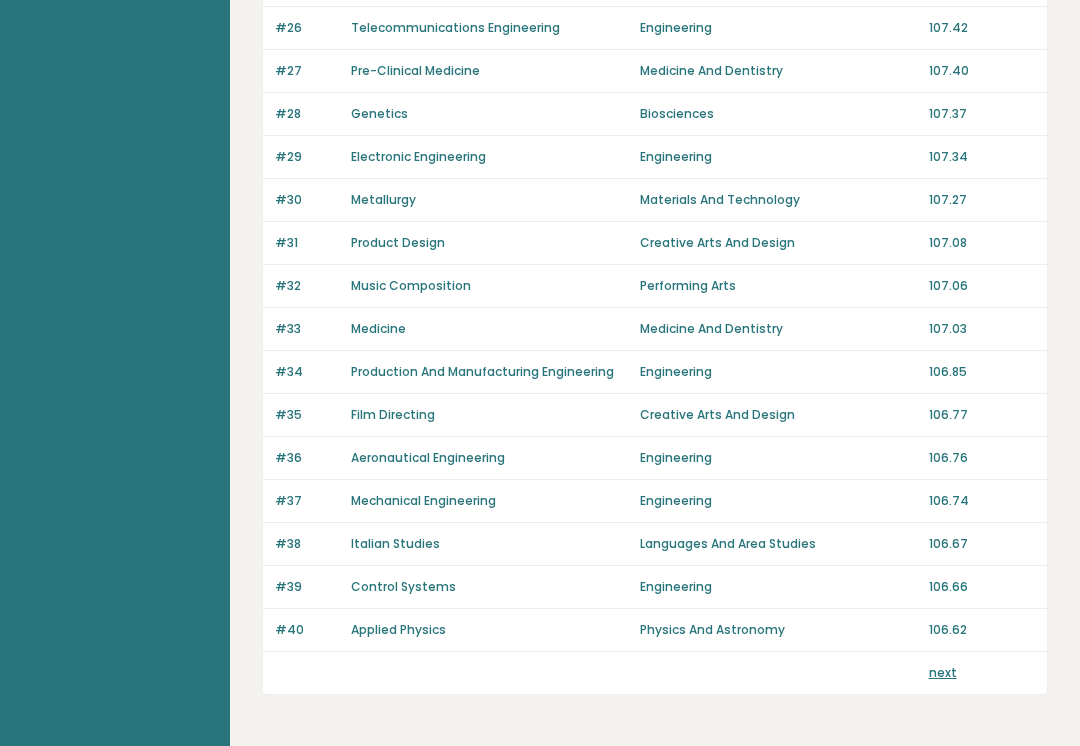 scroll, scrollTop: 1370, scrollLeft: 0, axis: vertical 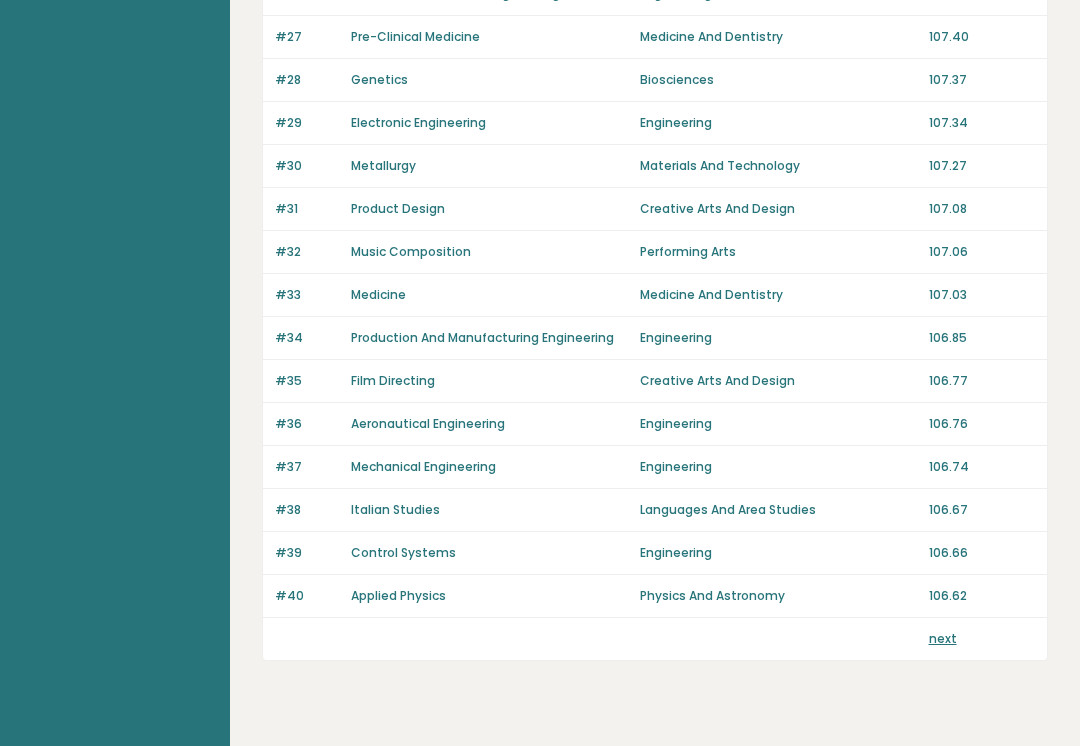 click on "next" at bounding box center [943, 638] 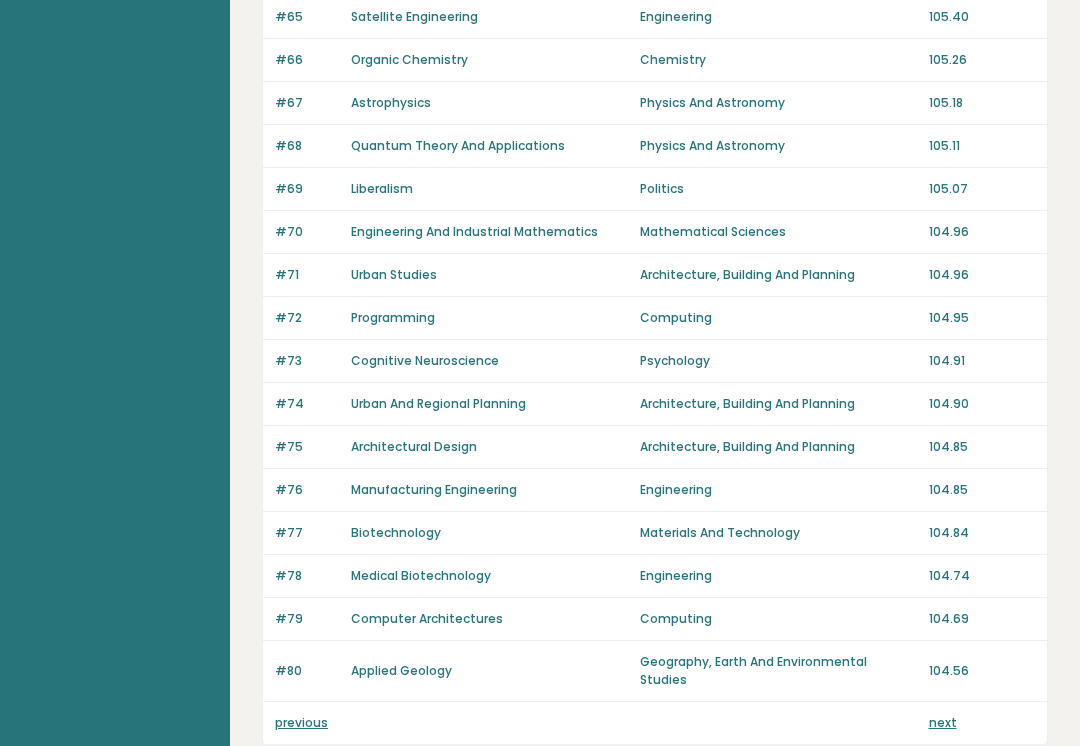 scroll, scrollTop: 1370, scrollLeft: 0, axis: vertical 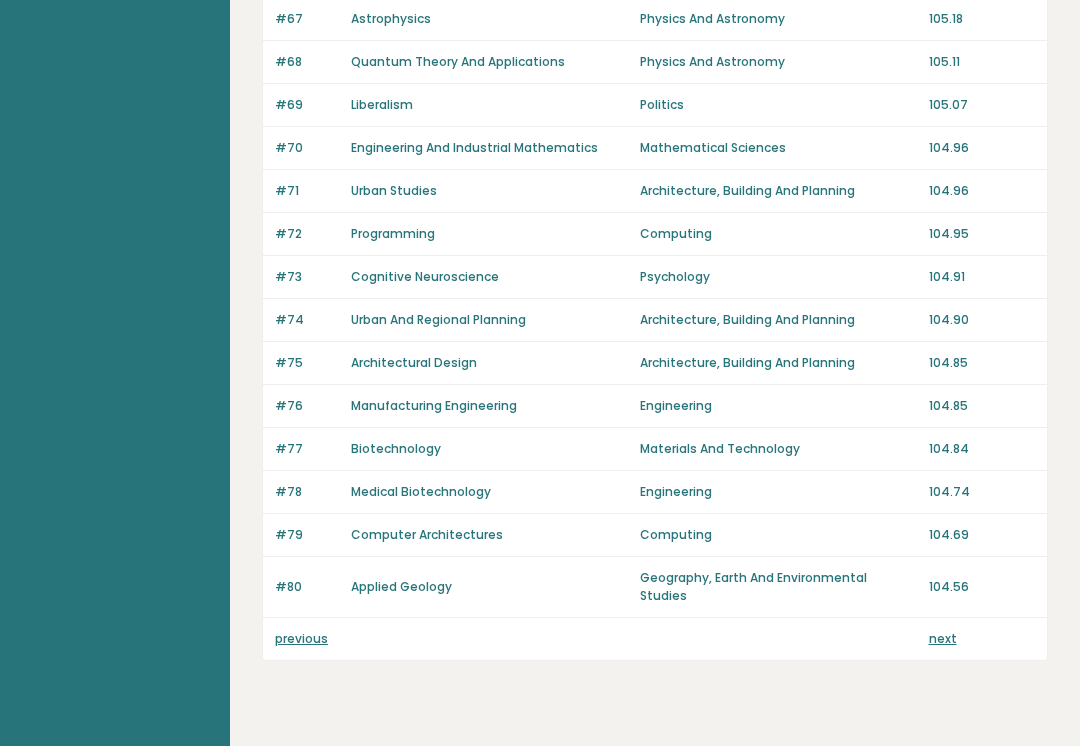 click on "next" at bounding box center [943, 638] 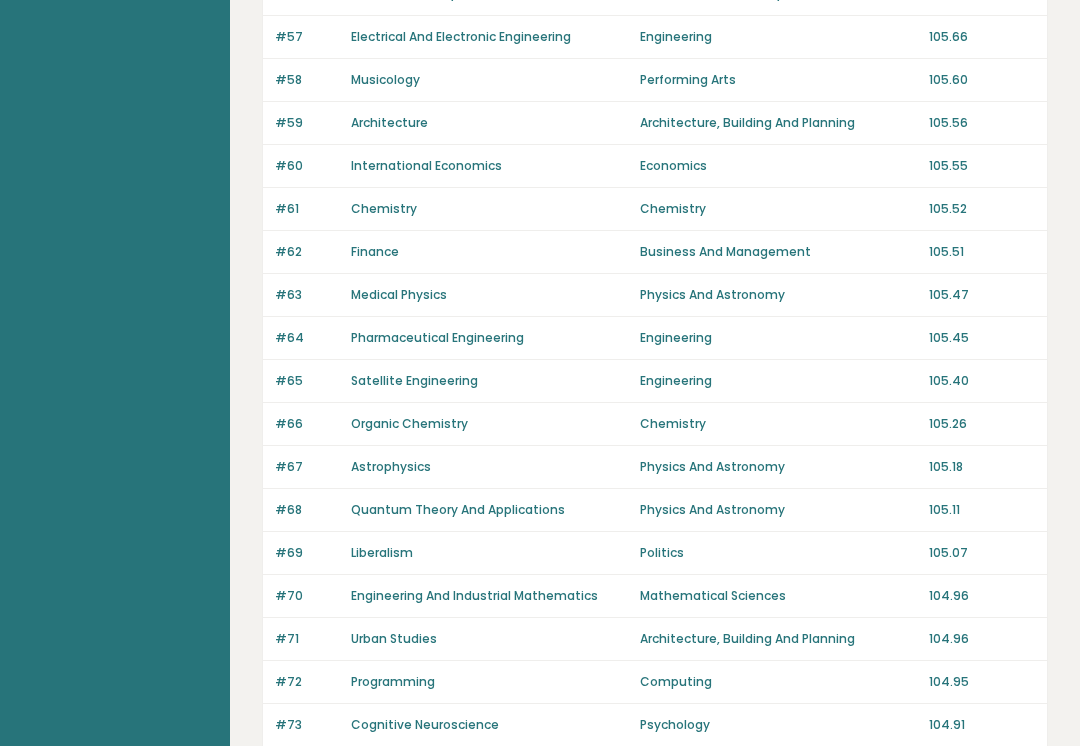 scroll, scrollTop: 829, scrollLeft: 0, axis: vertical 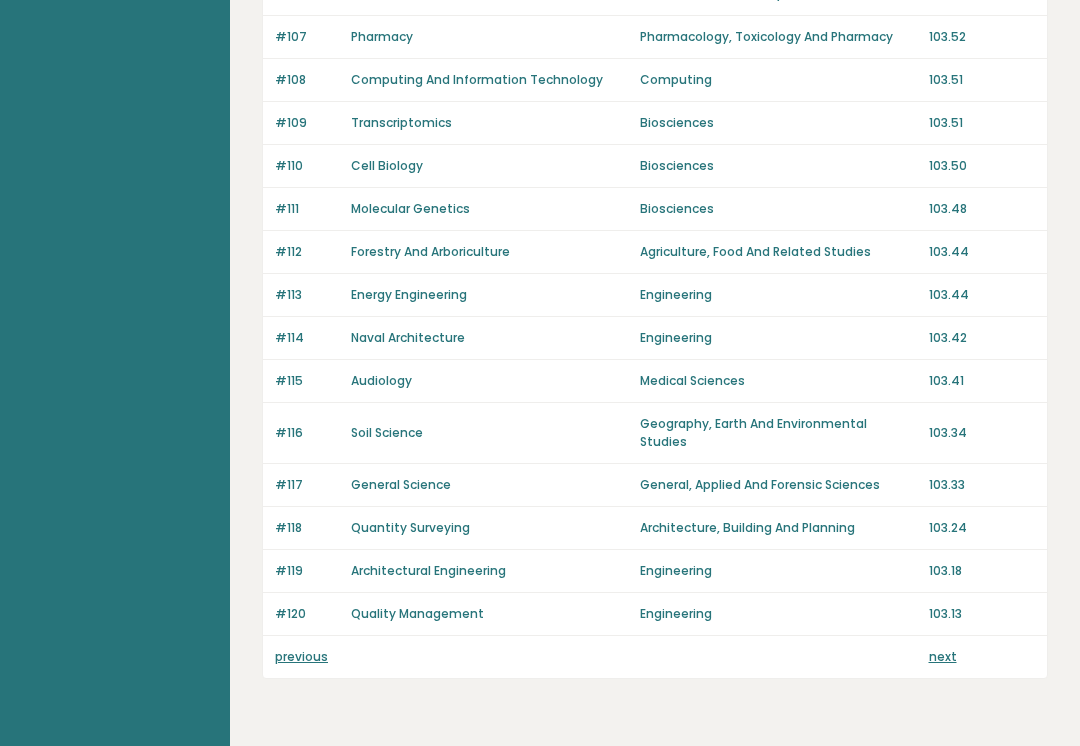 click on "next" at bounding box center (982, 657) 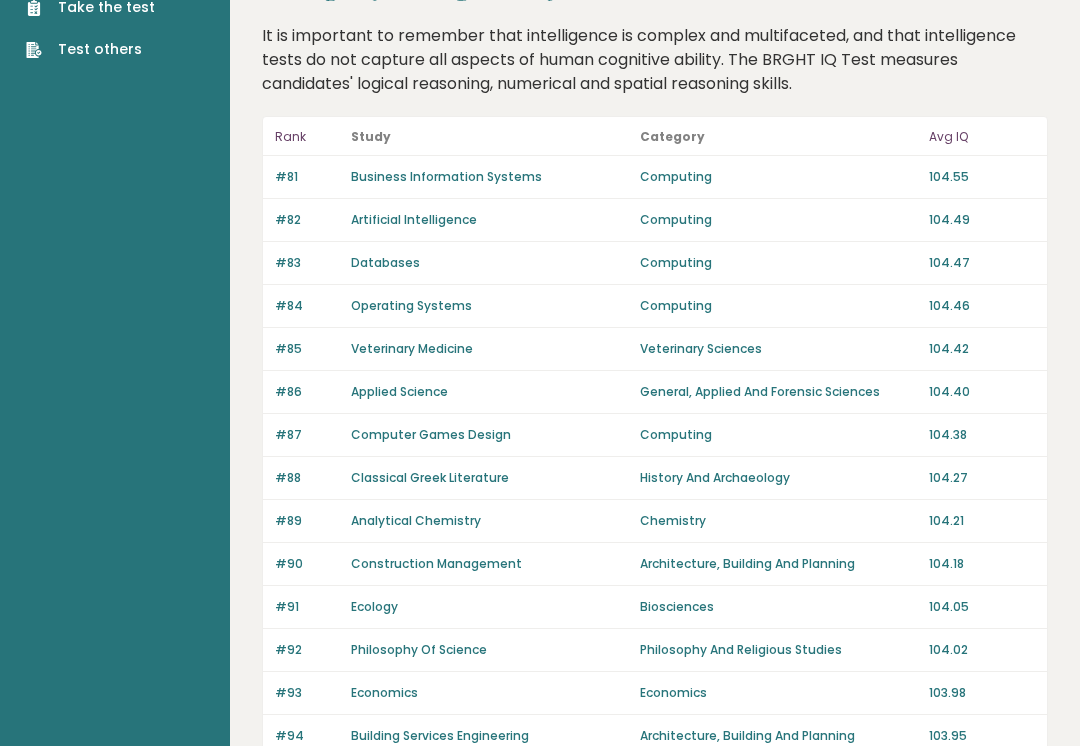 scroll, scrollTop: 0, scrollLeft: 0, axis: both 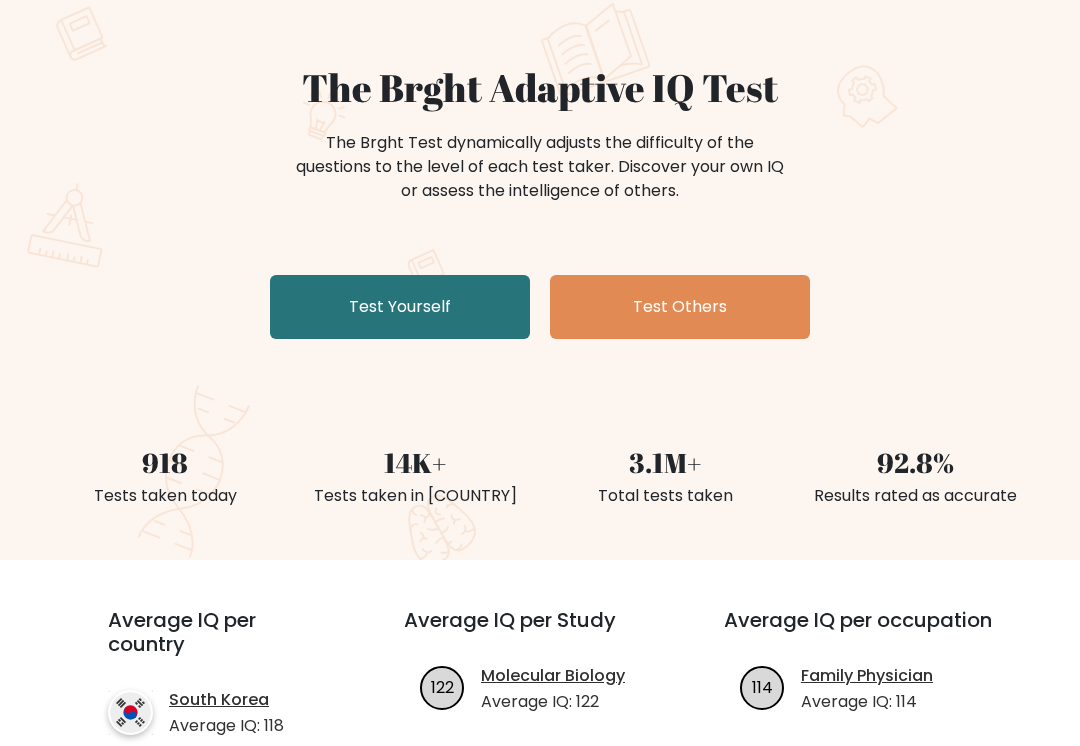 click on "Test Yourself" at bounding box center [400, 307] 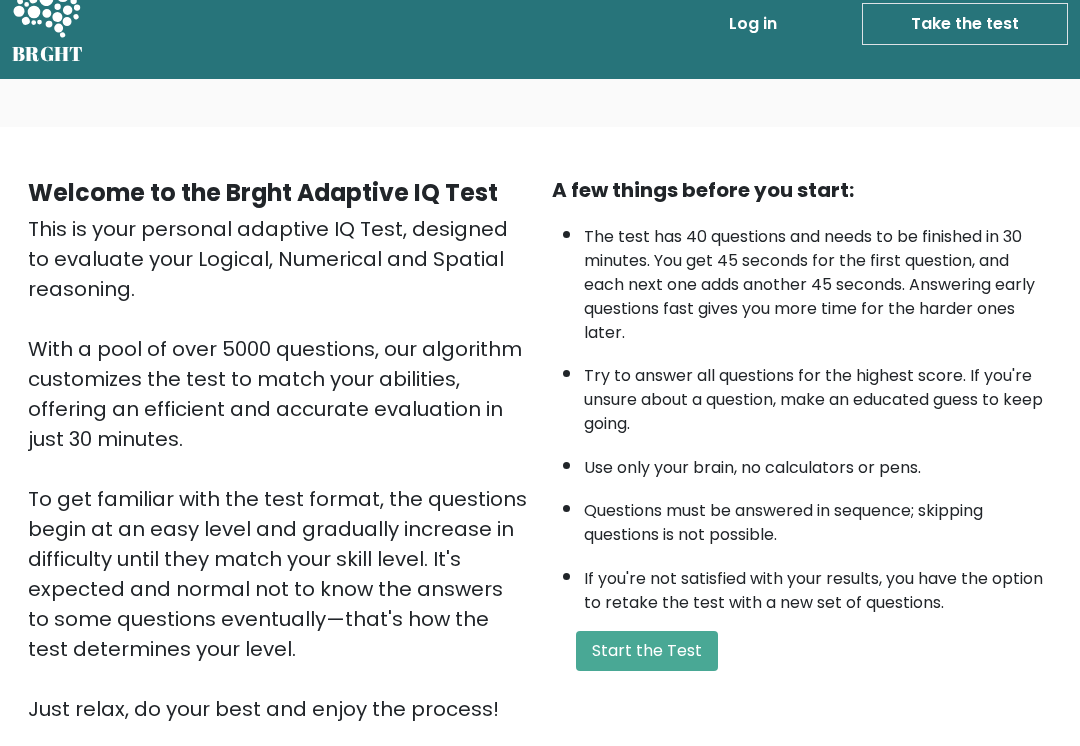 scroll, scrollTop: 32, scrollLeft: 0, axis: vertical 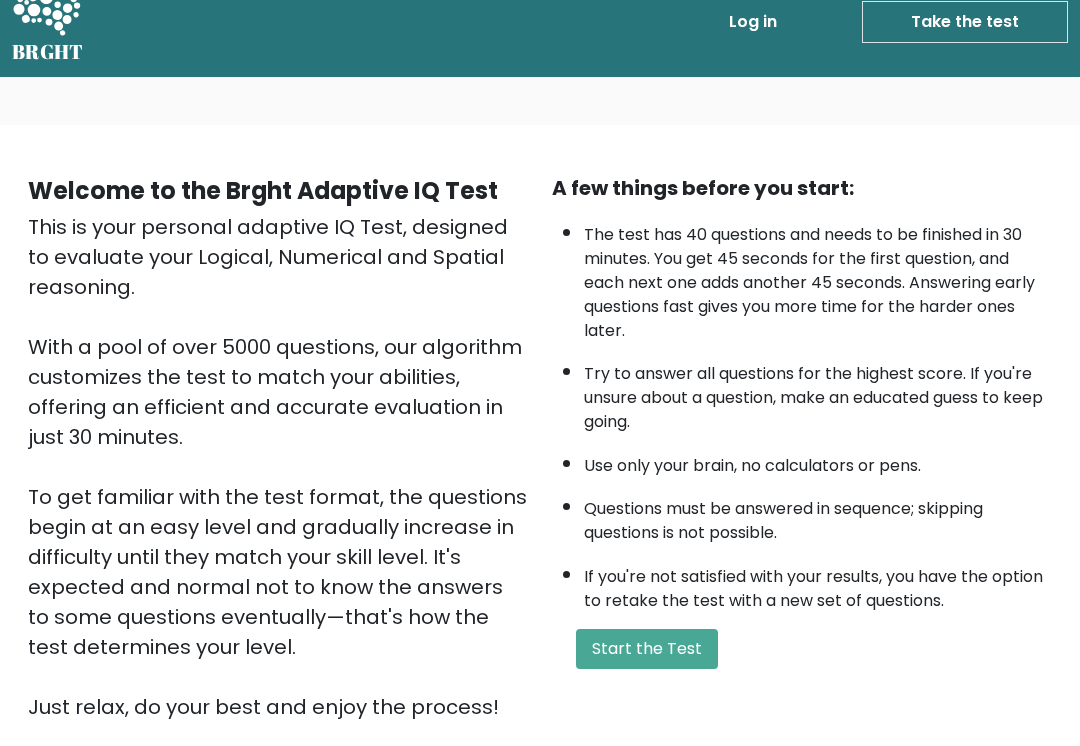 click on "Start the Test" at bounding box center (647, 650) 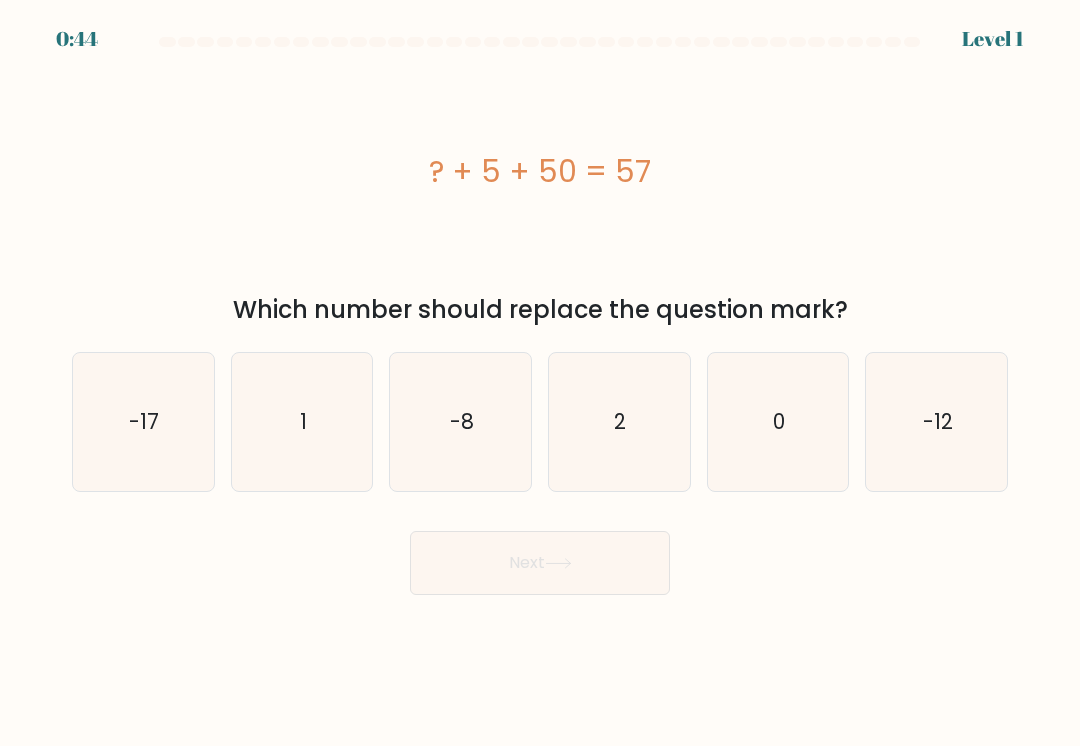 scroll, scrollTop: 0, scrollLeft: 0, axis: both 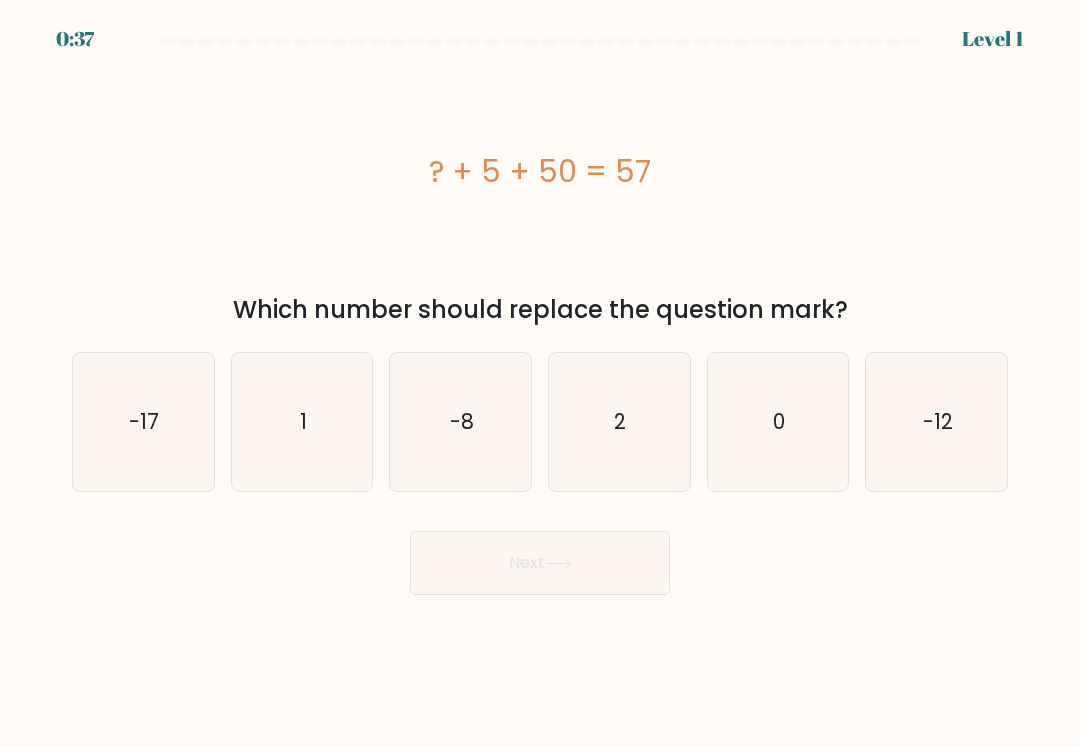 click on "2" 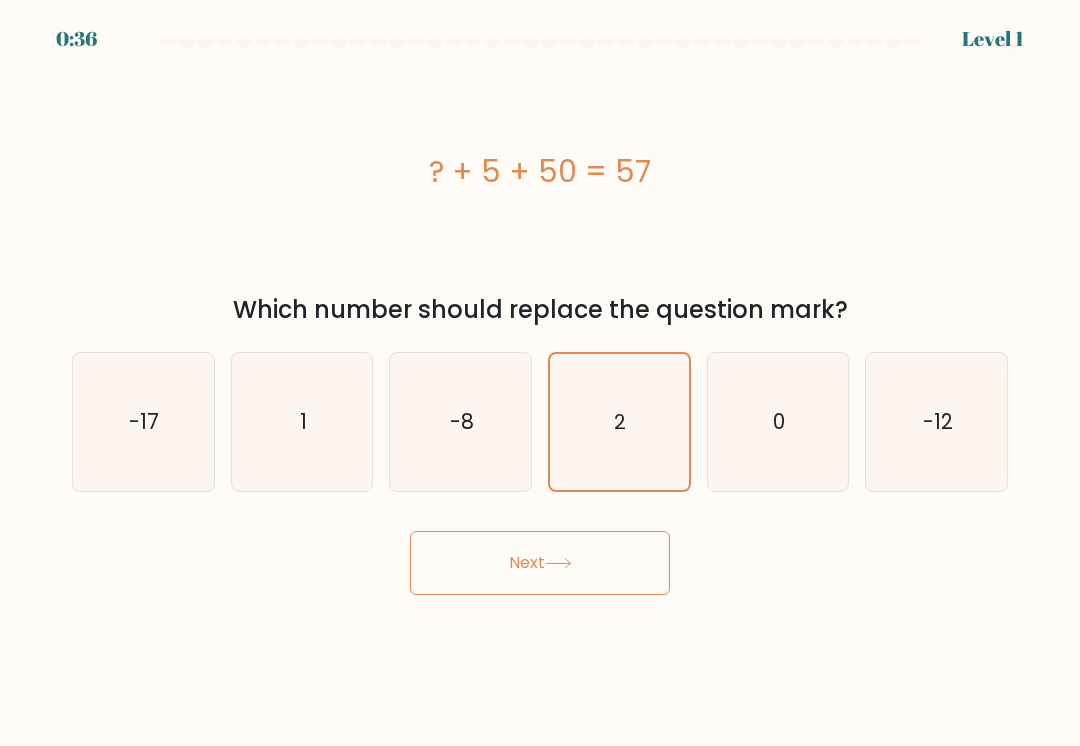 click on "Next" at bounding box center [540, 563] 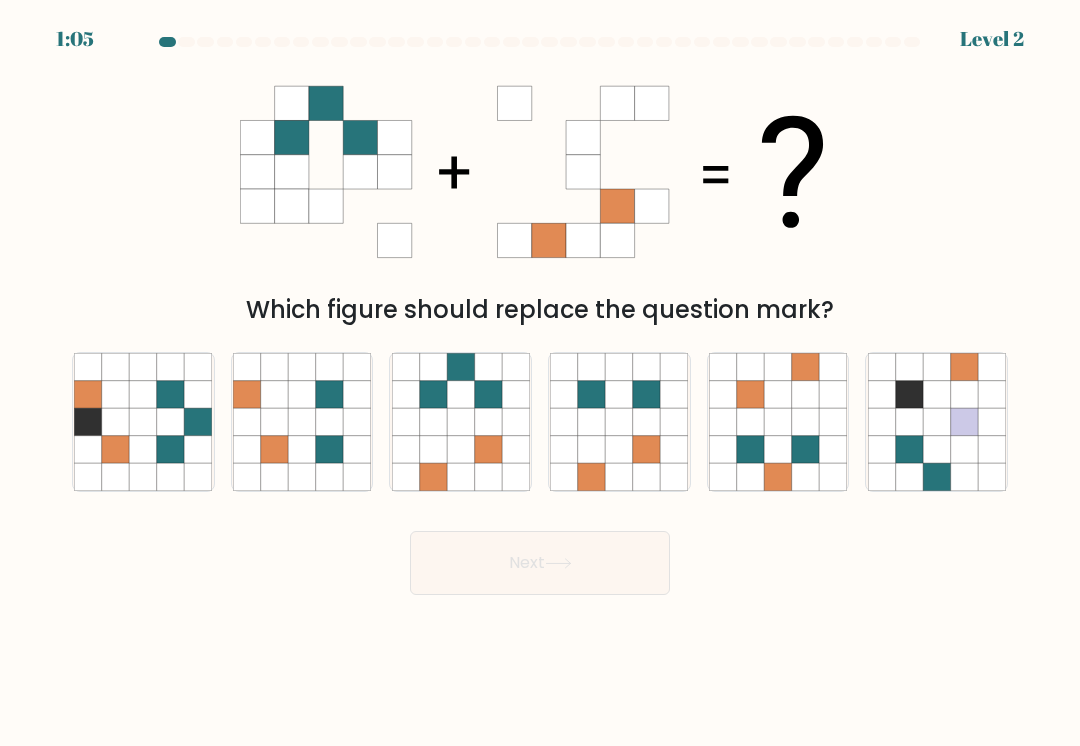 click 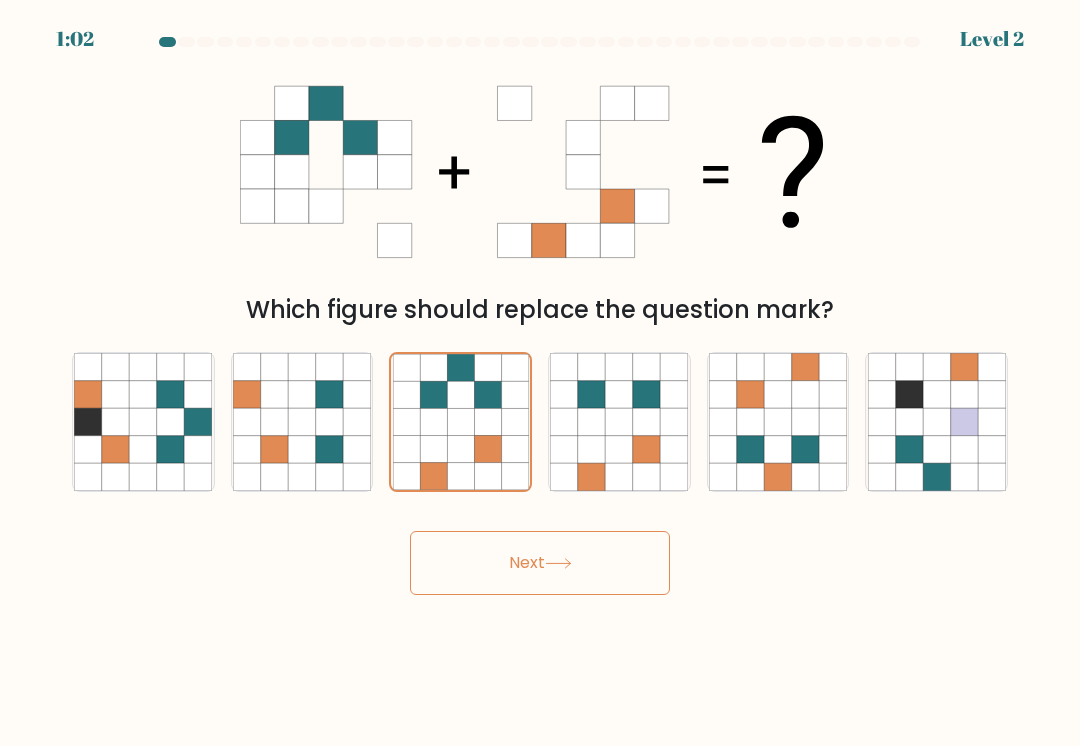 click on "Next" at bounding box center (540, 563) 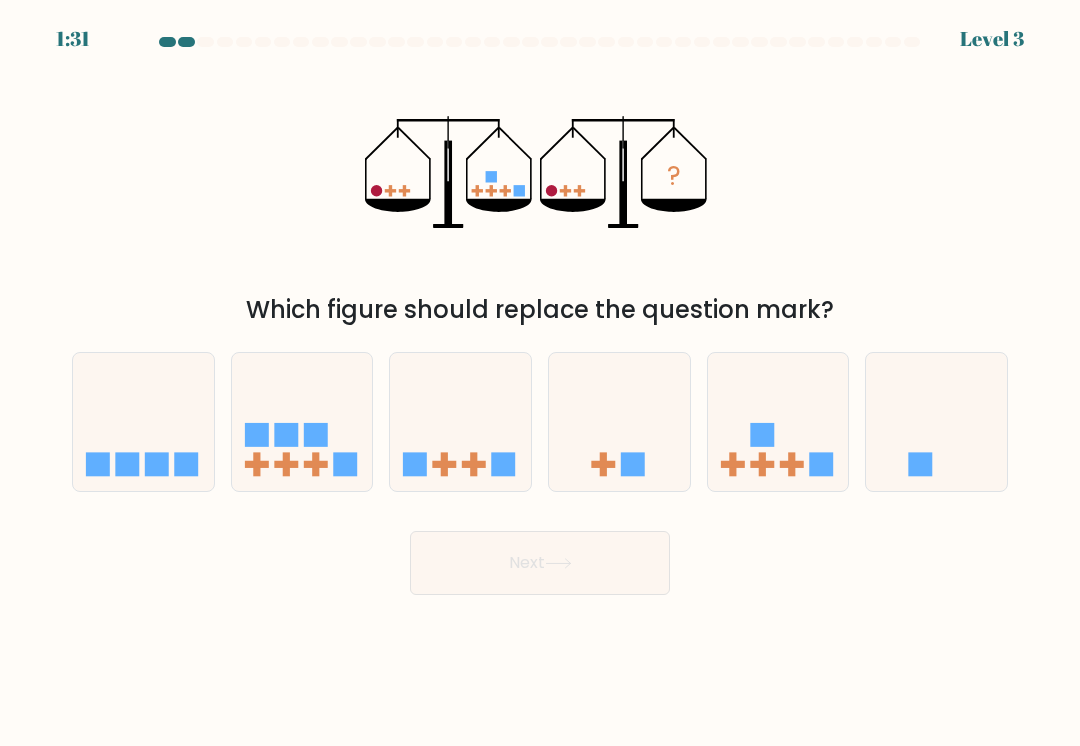click 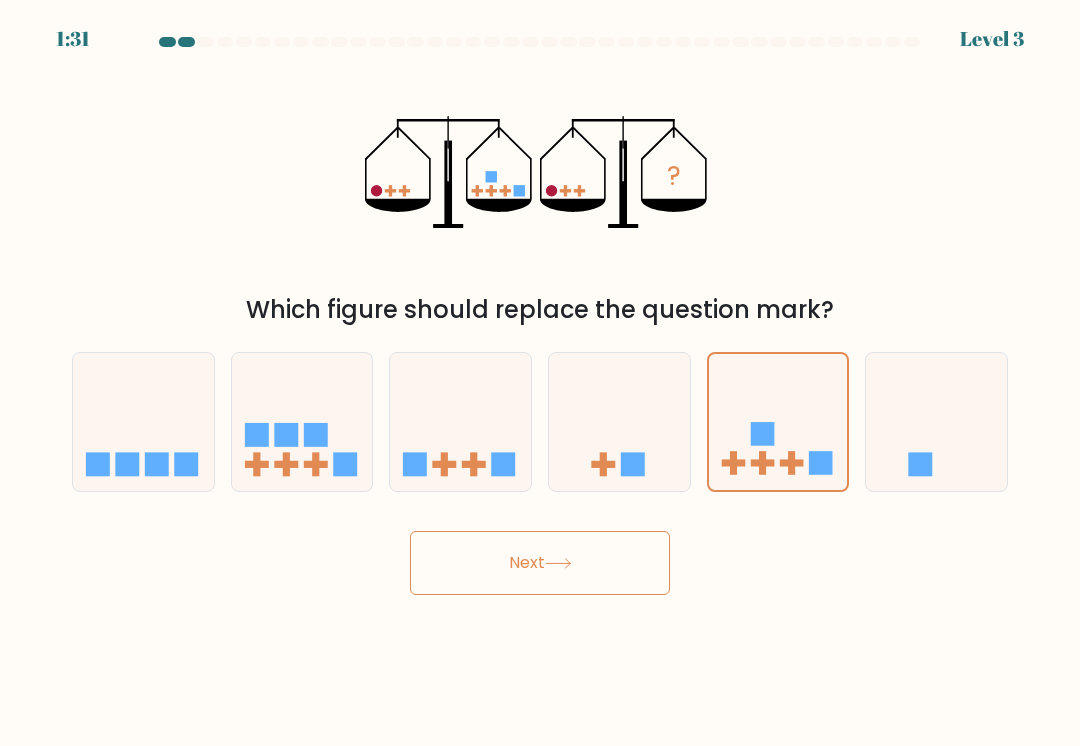 click on "Next" at bounding box center (540, 563) 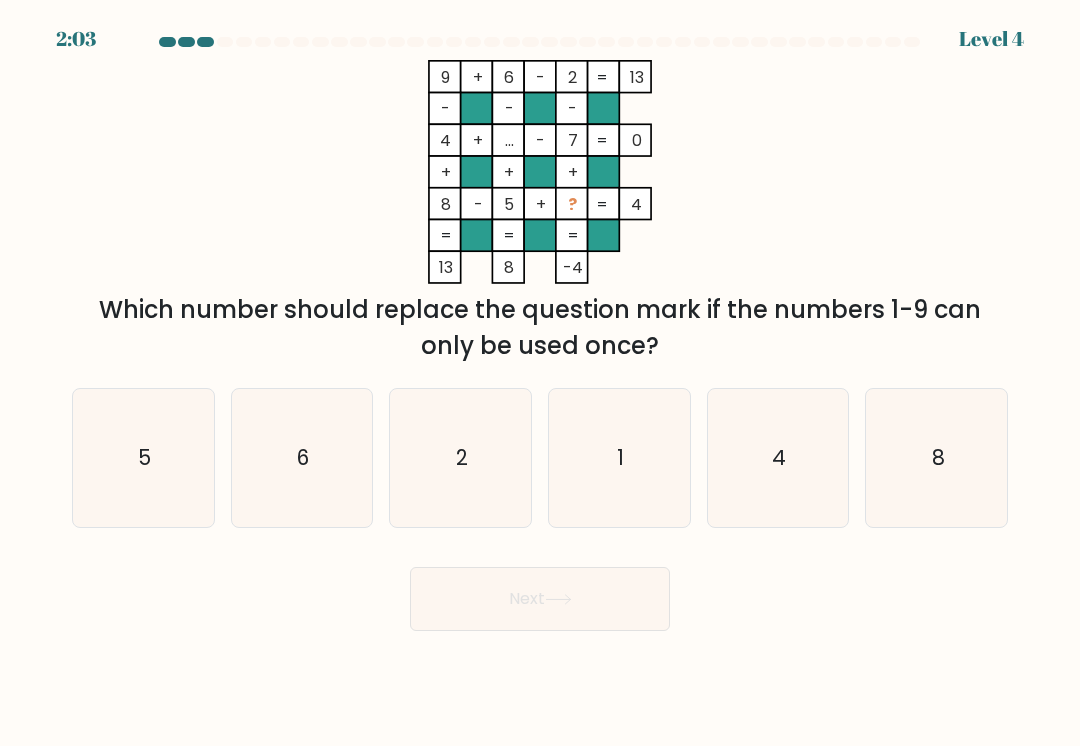 click on "1" 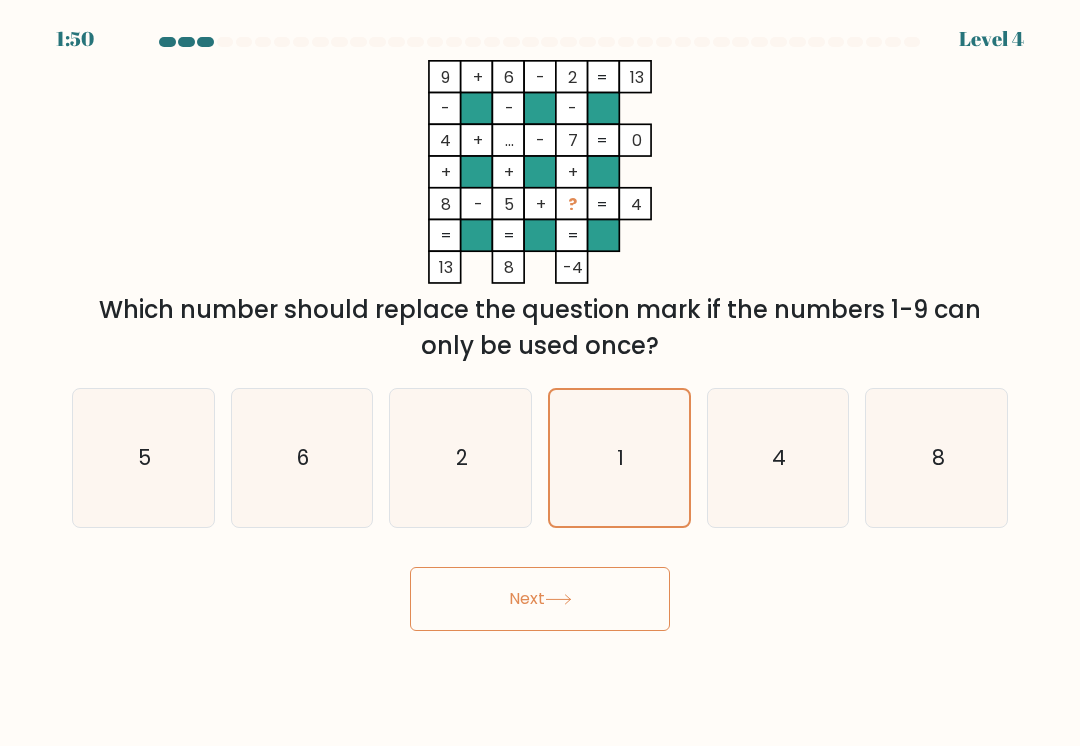 click on "Next" at bounding box center (540, 599) 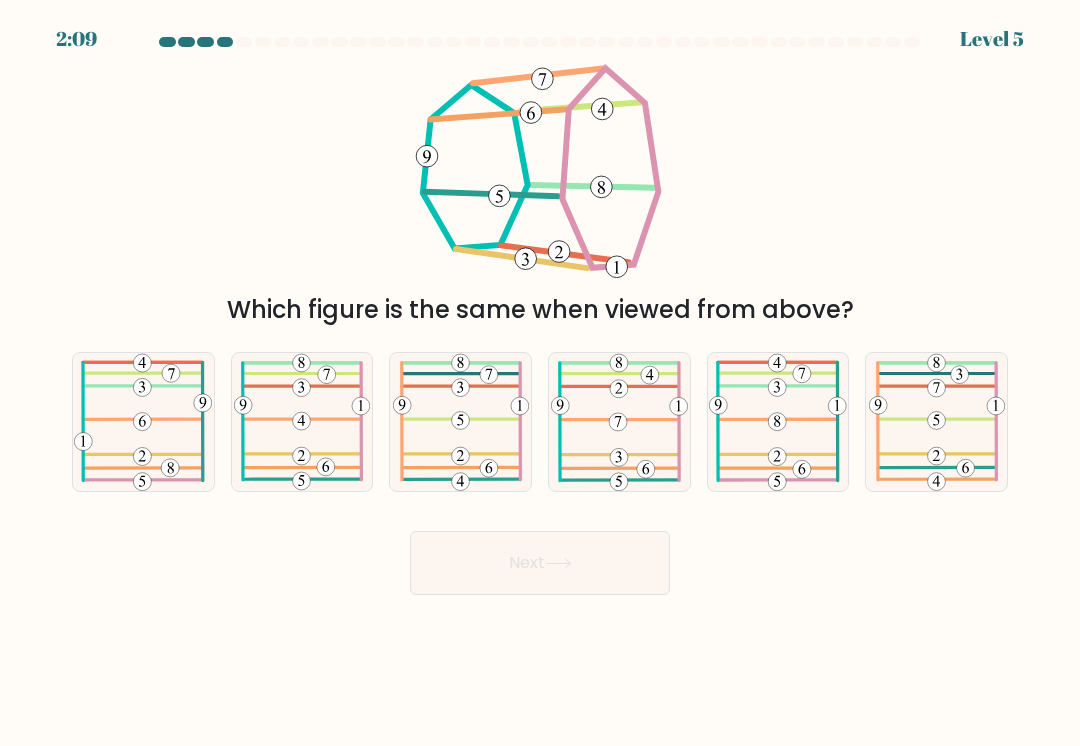 click 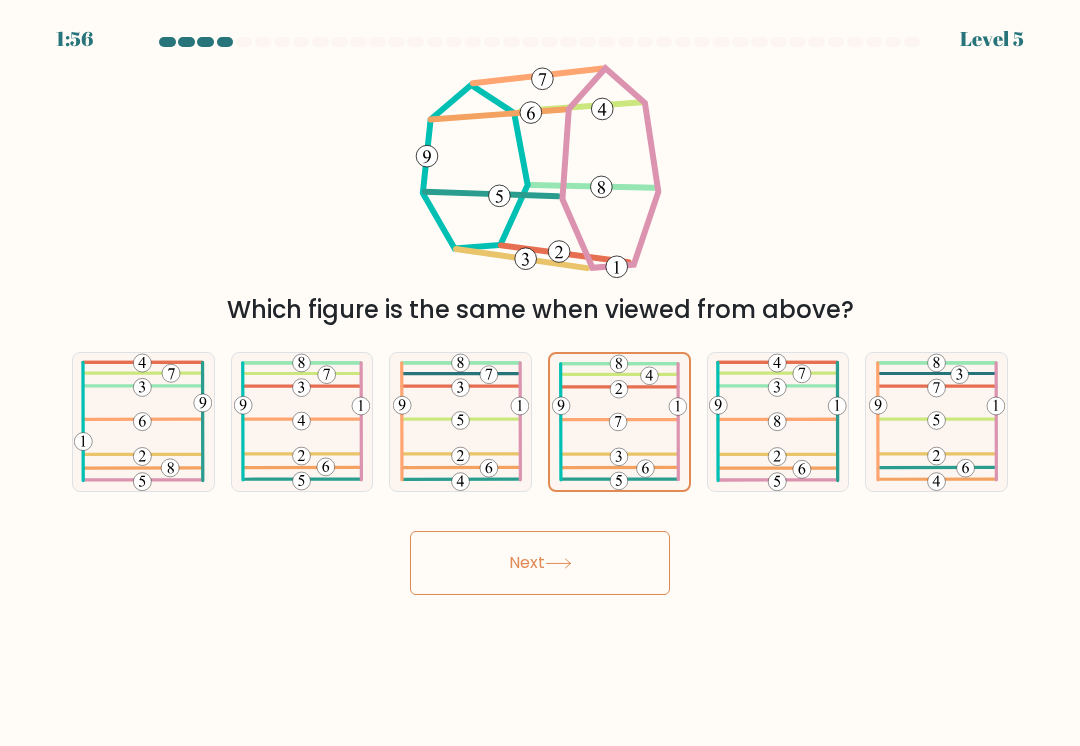 click on "Next" at bounding box center (540, 563) 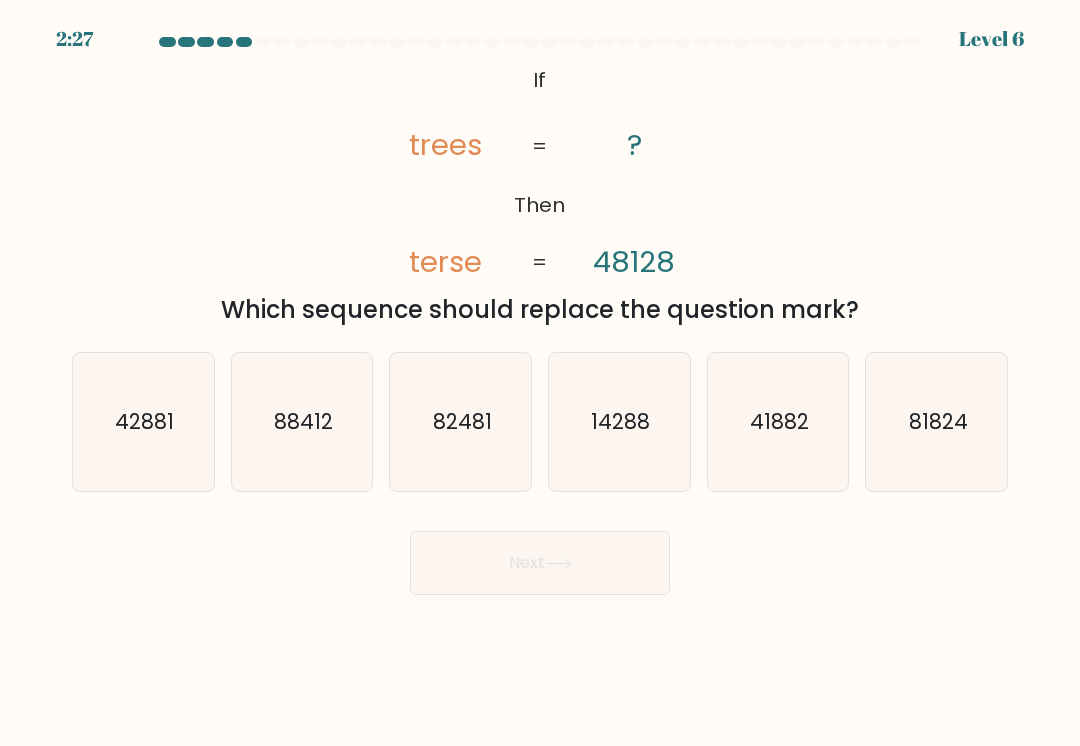 click on "41882" 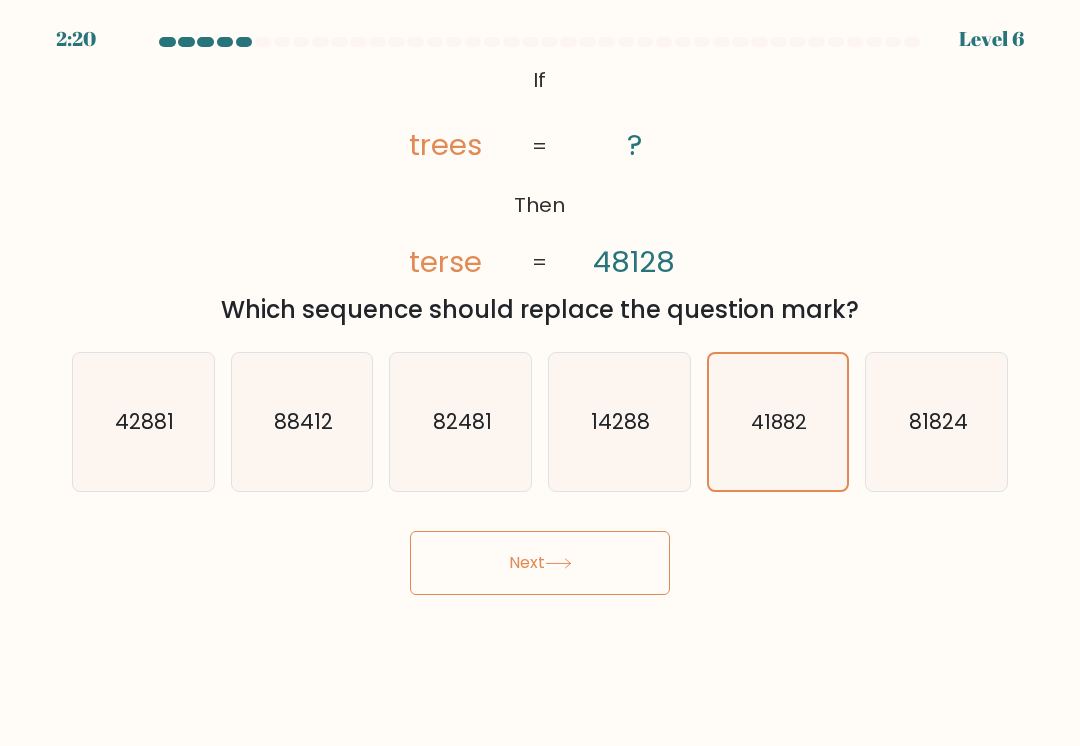 click on "Next" at bounding box center [540, 563] 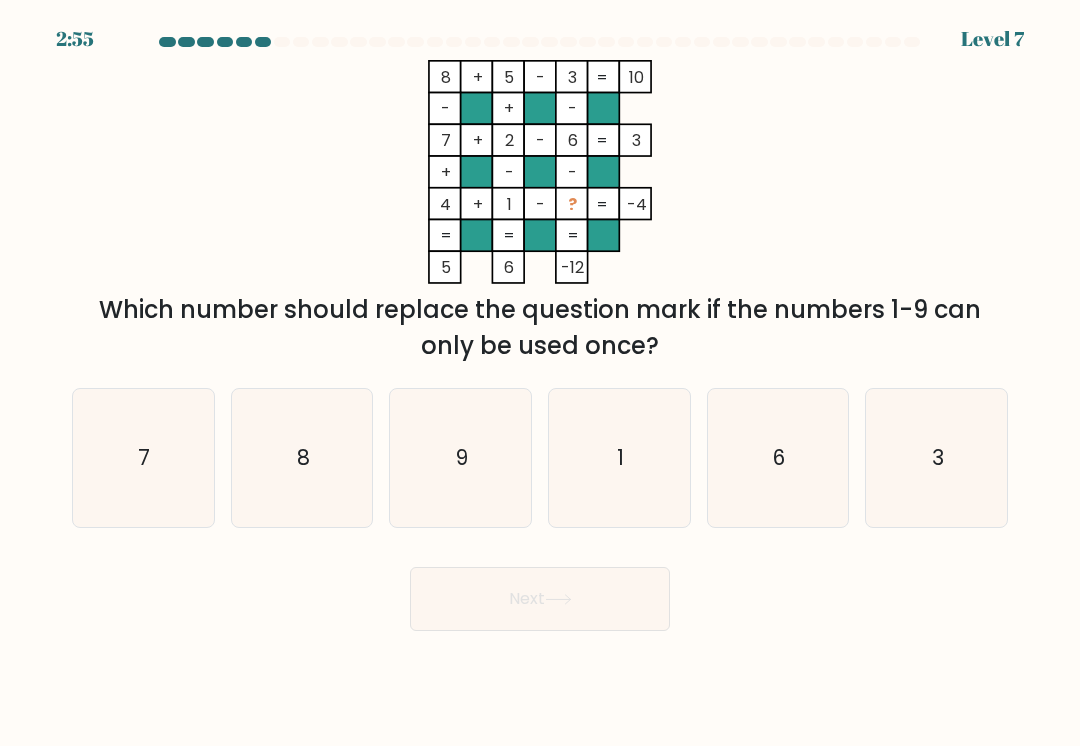 click on "9" 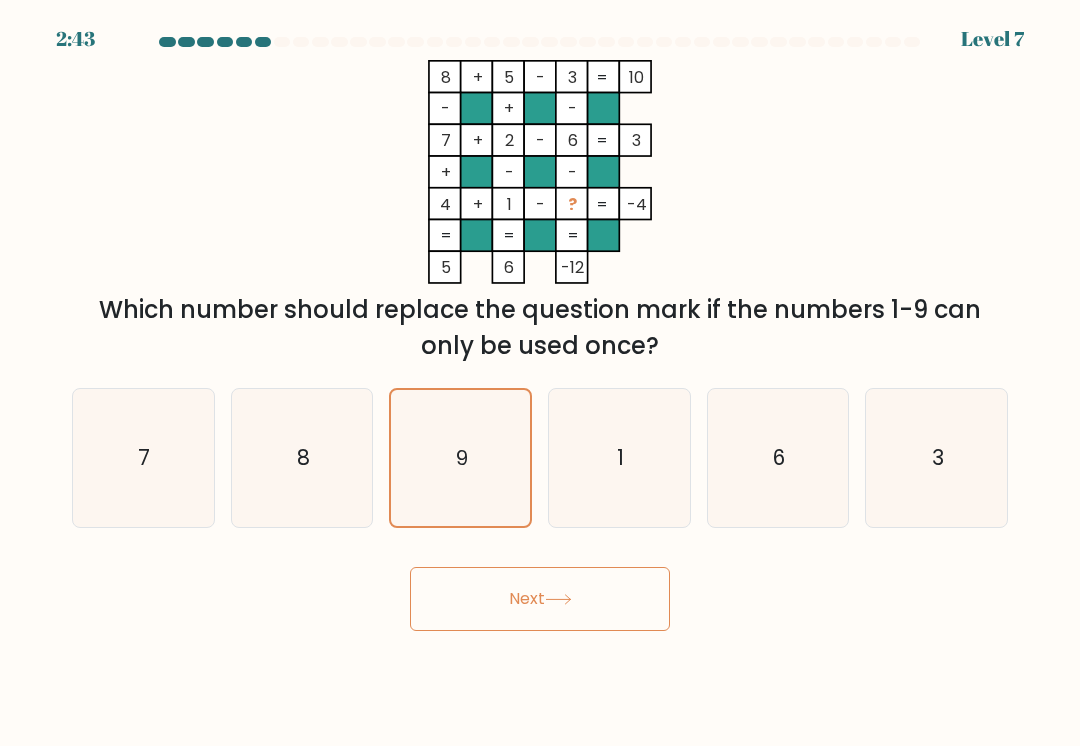 click 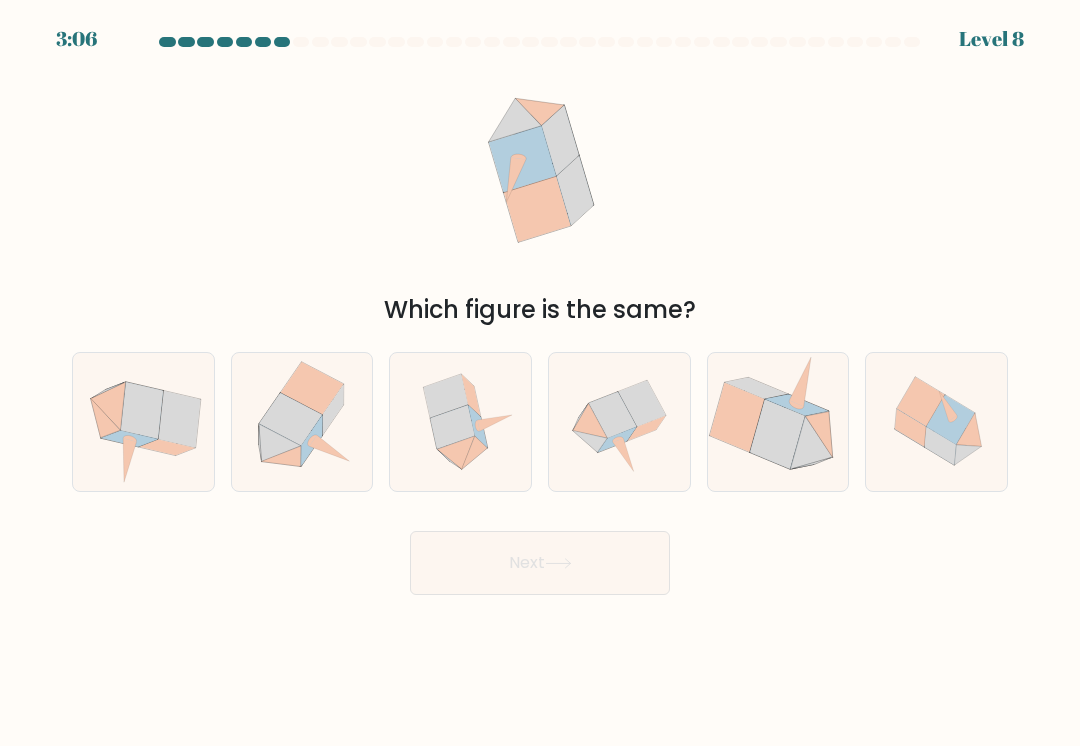 click 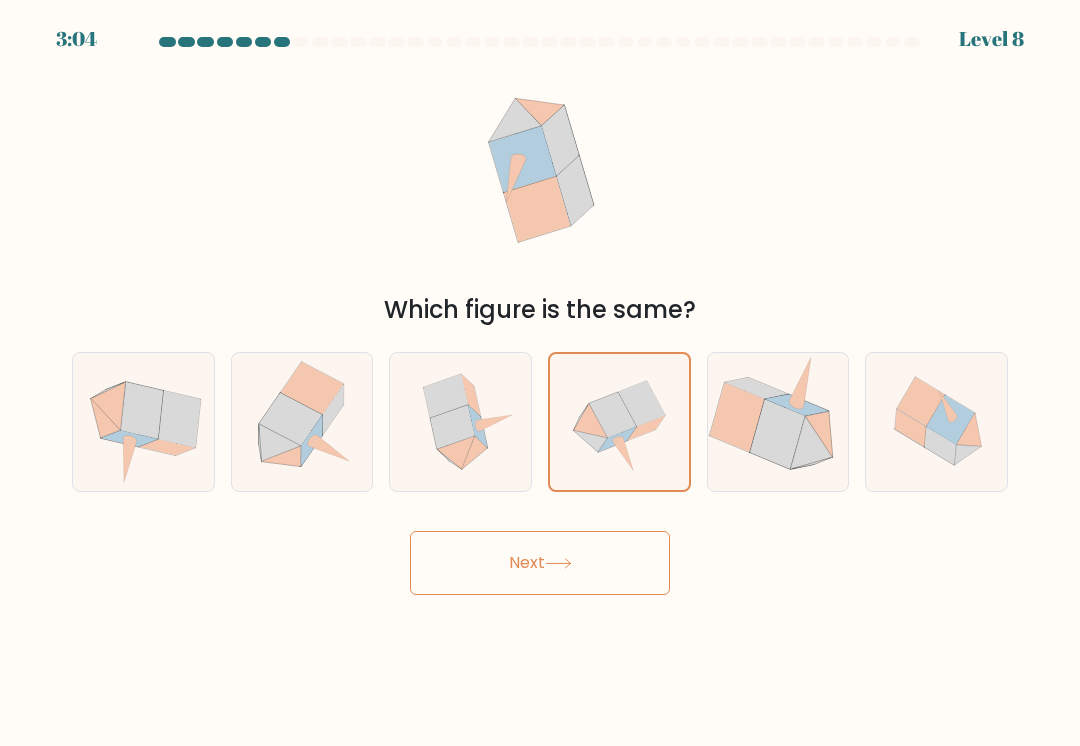 click on "Next" at bounding box center (540, 563) 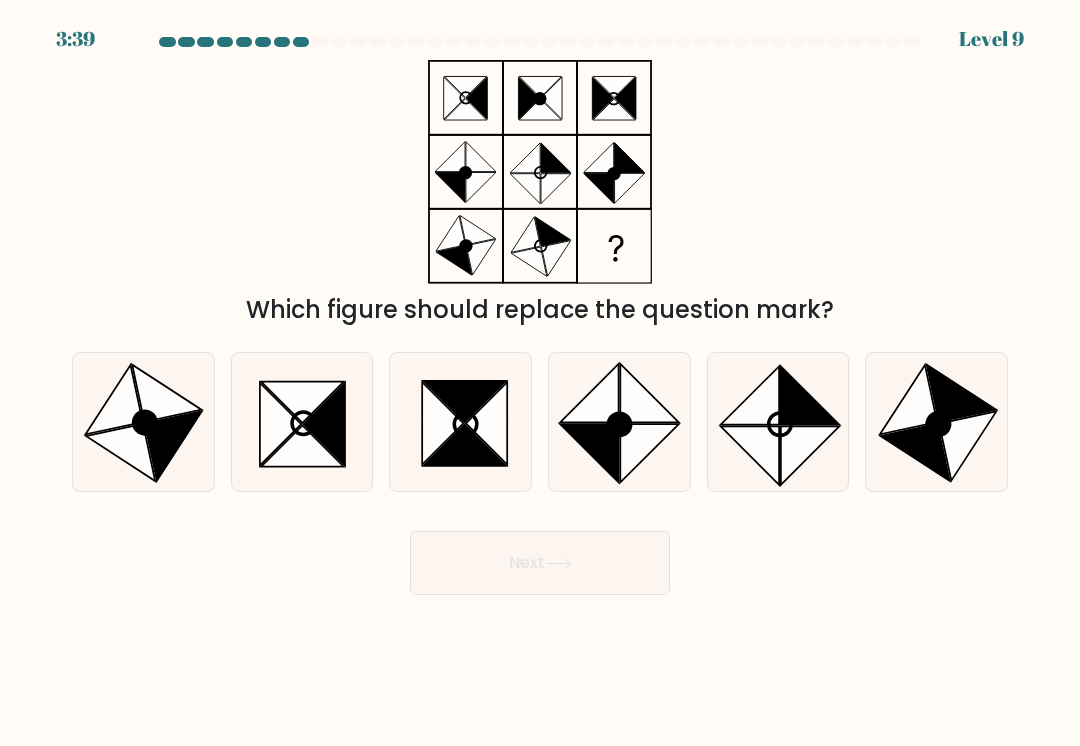 click 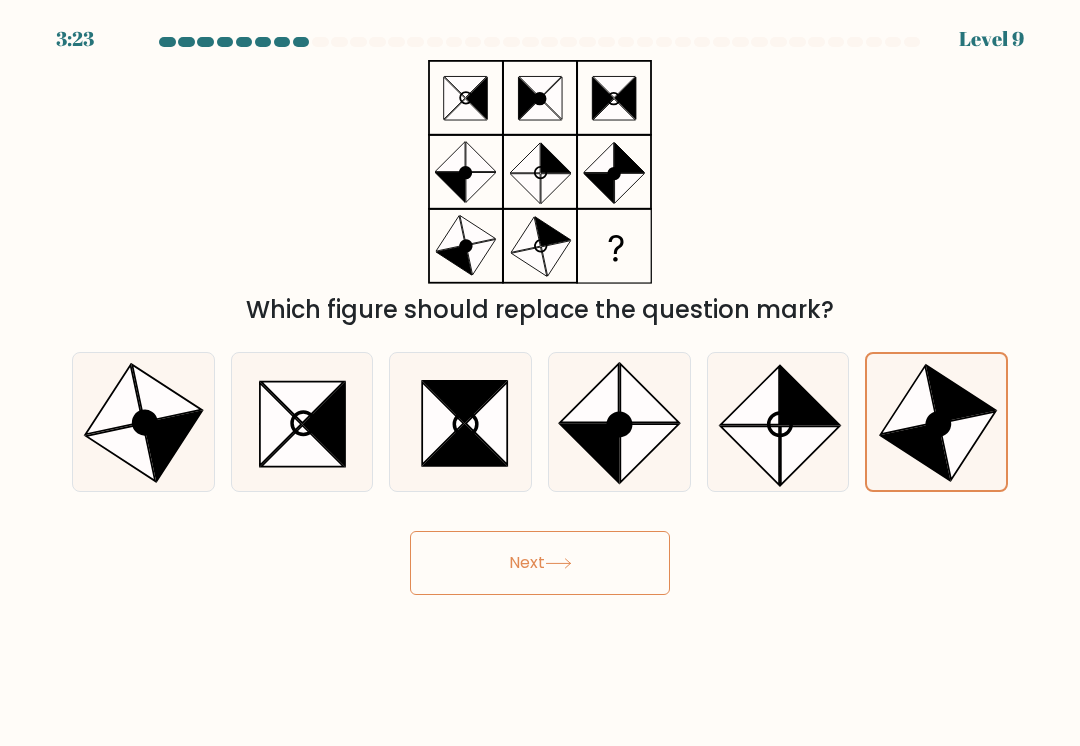 click on "Next" at bounding box center (540, 563) 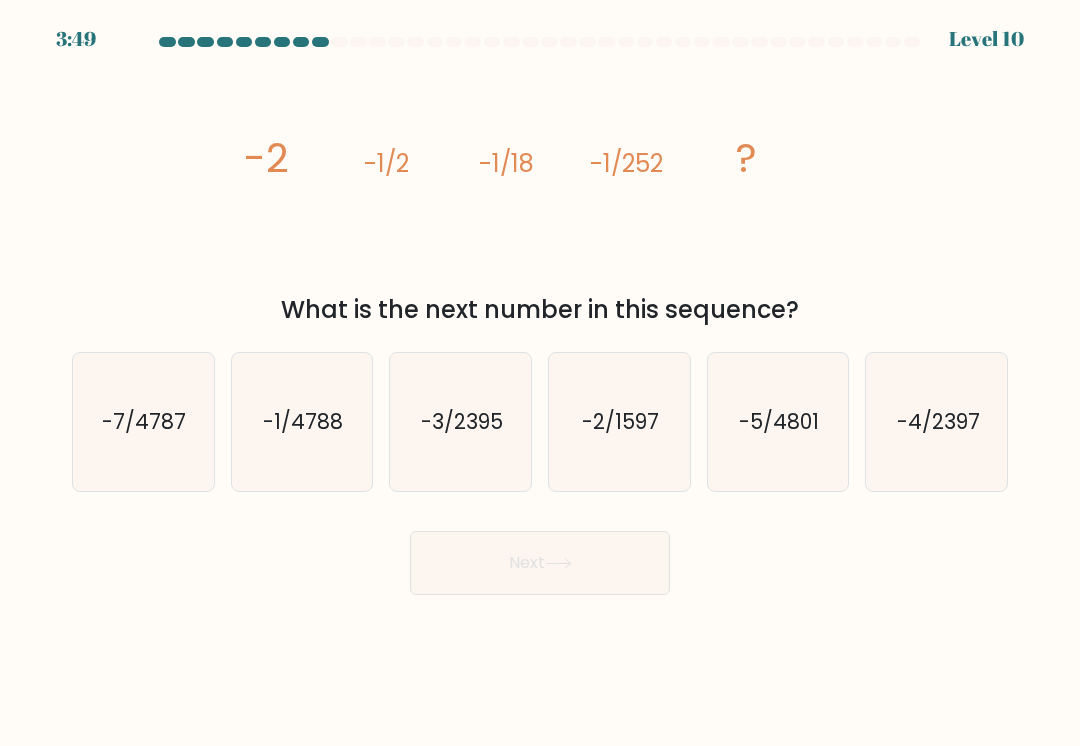 click on "-1/4788" 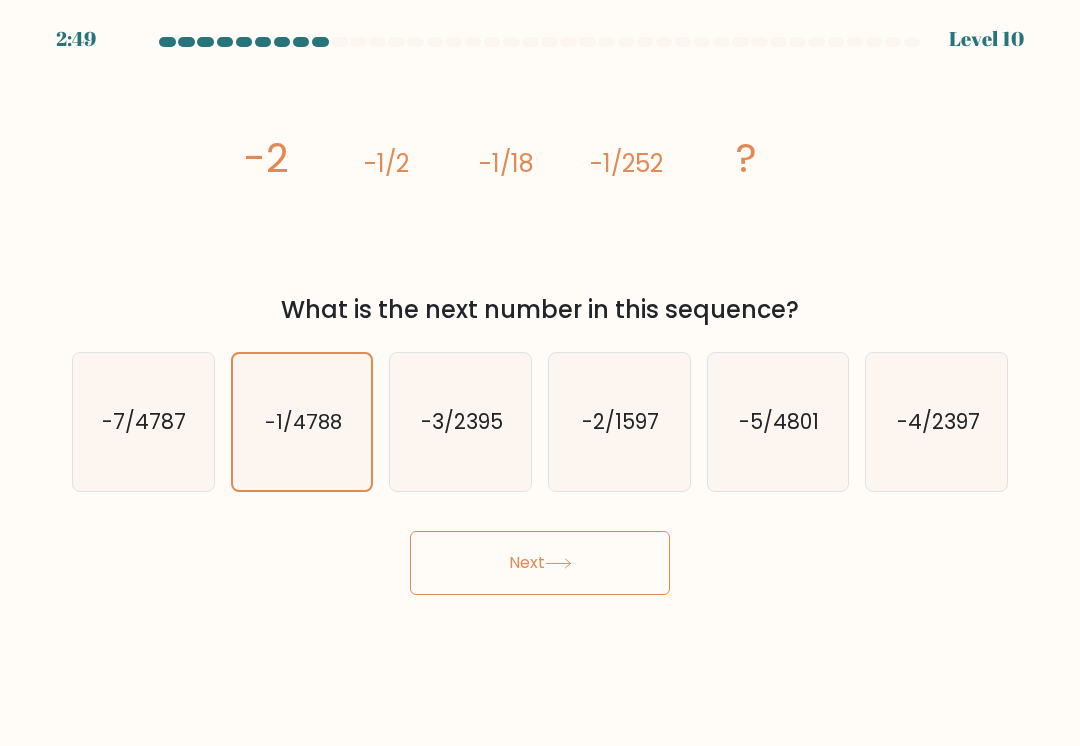 click on "Next" at bounding box center (540, 563) 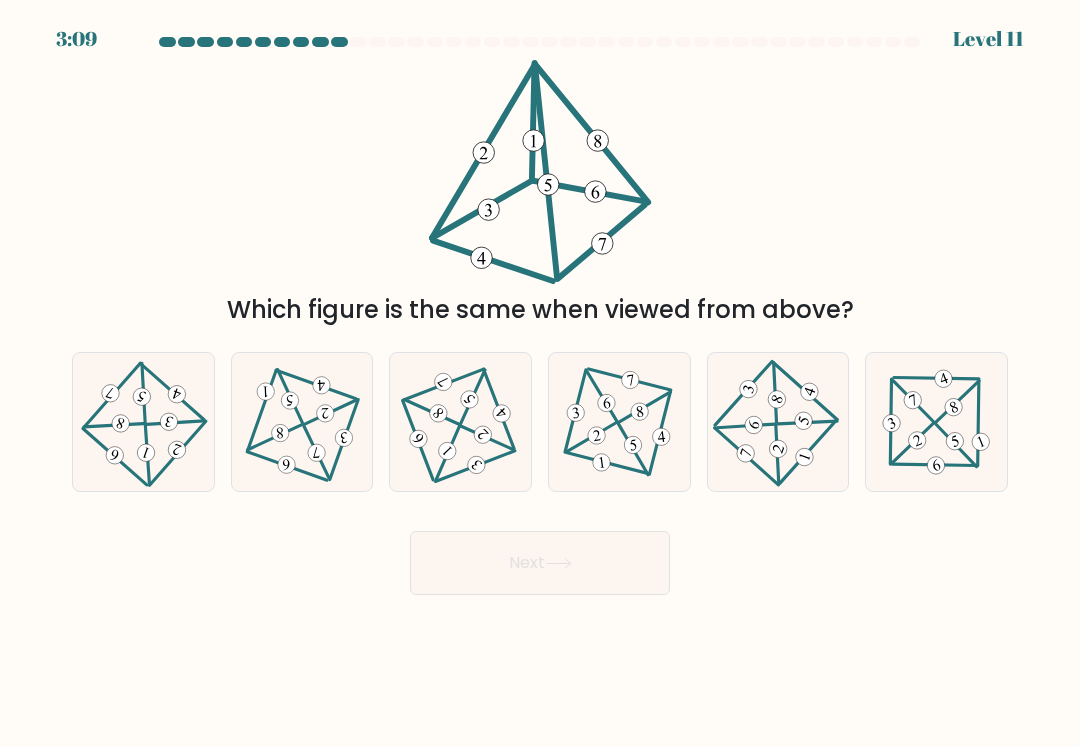 click 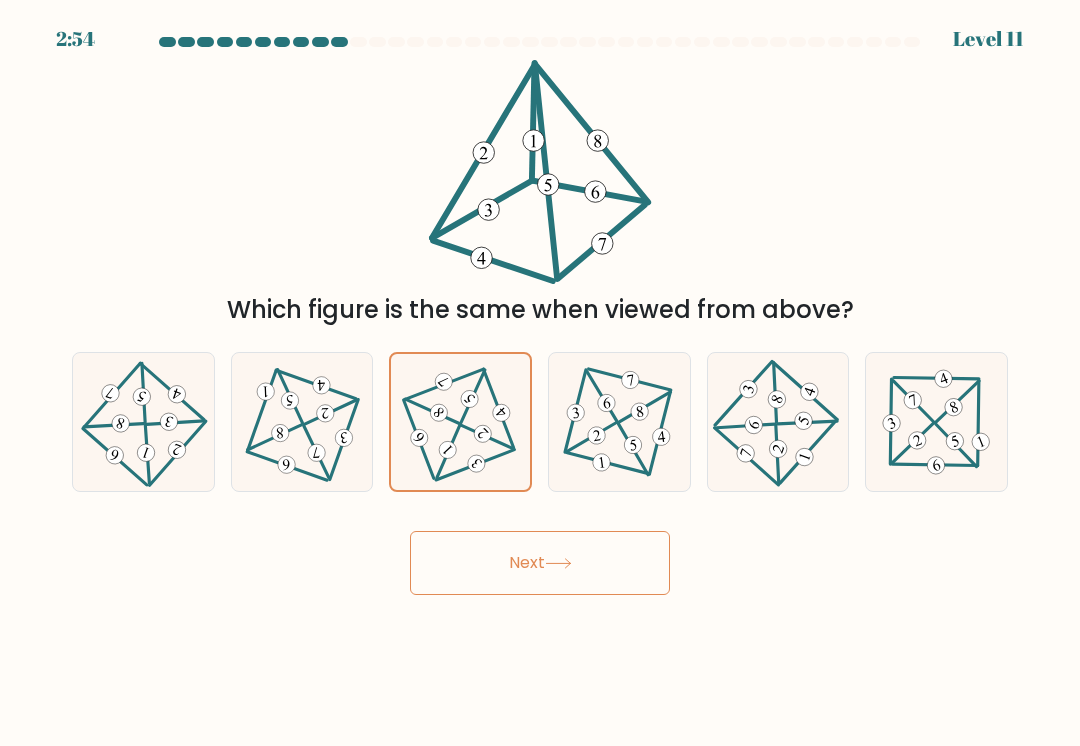 click on "Next" at bounding box center (540, 563) 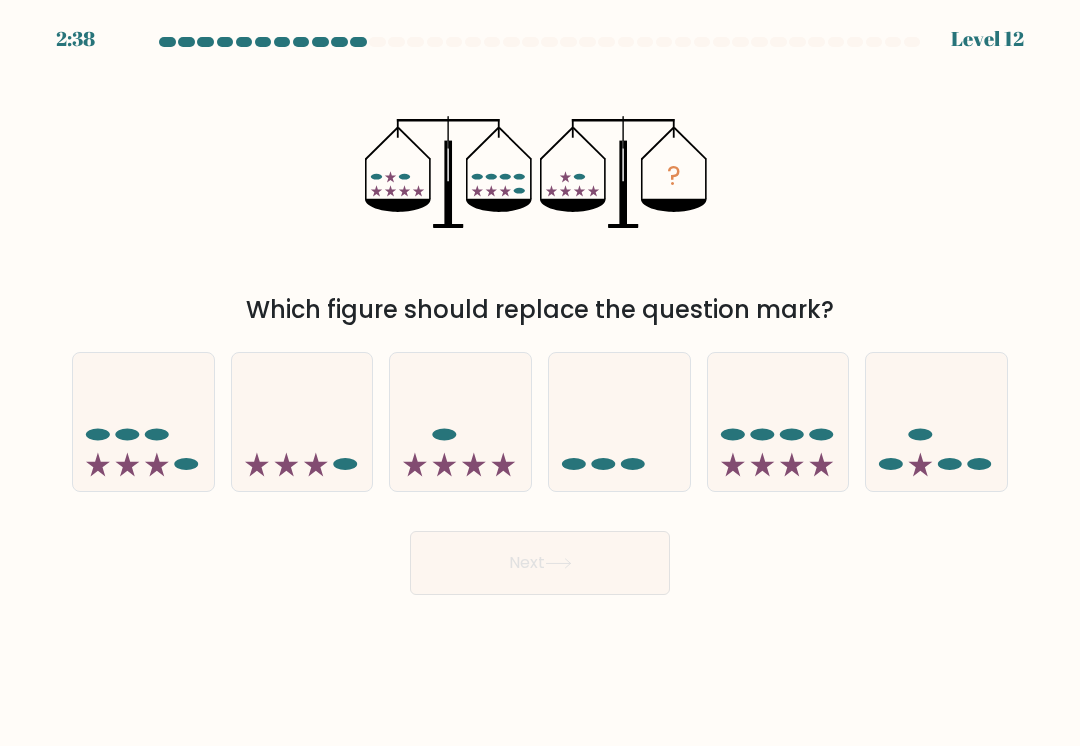 click 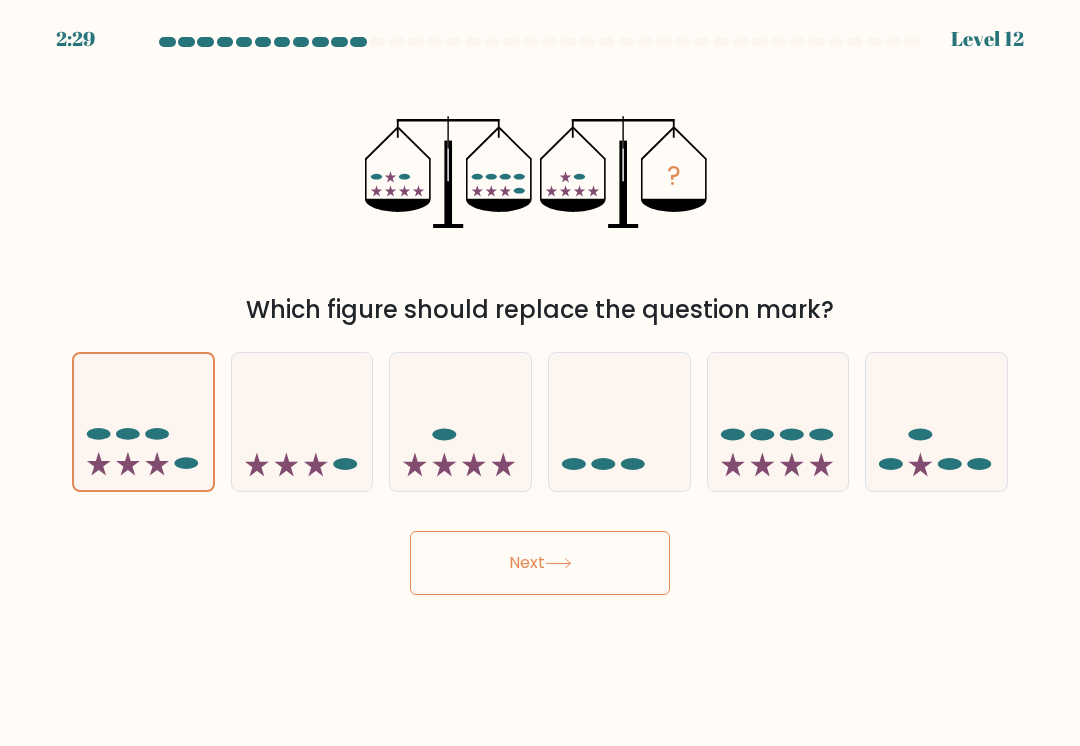 click on "Next" at bounding box center (540, 563) 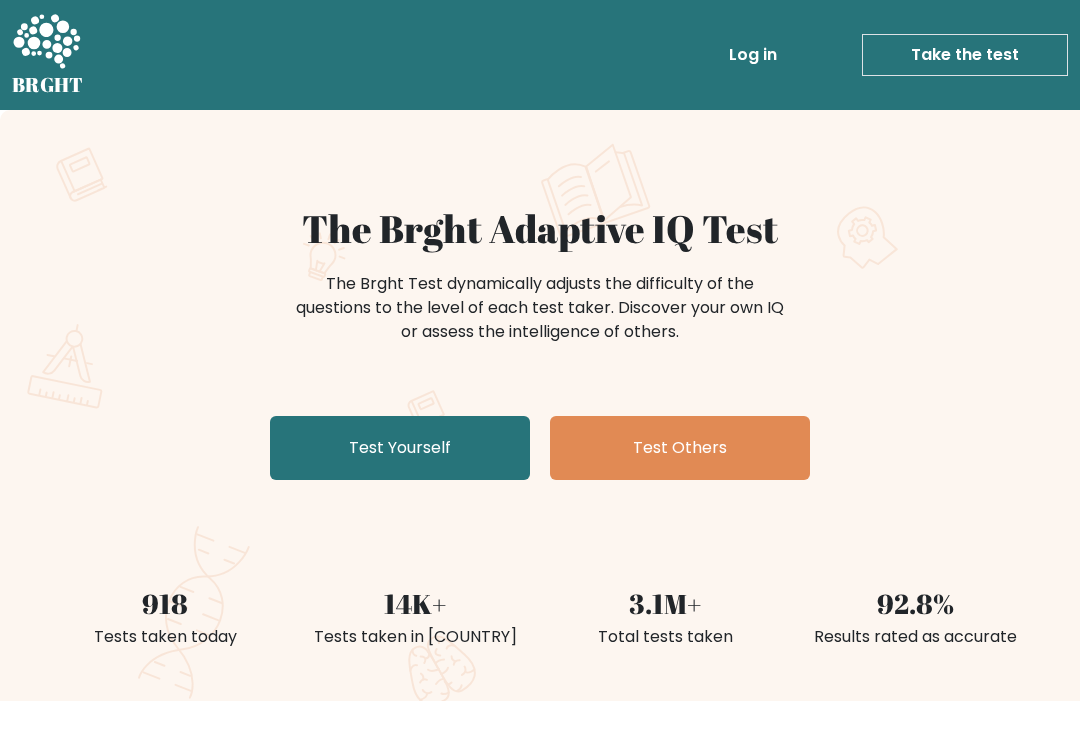 scroll, scrollTop: 0, scrollLeft: 0, axis: both 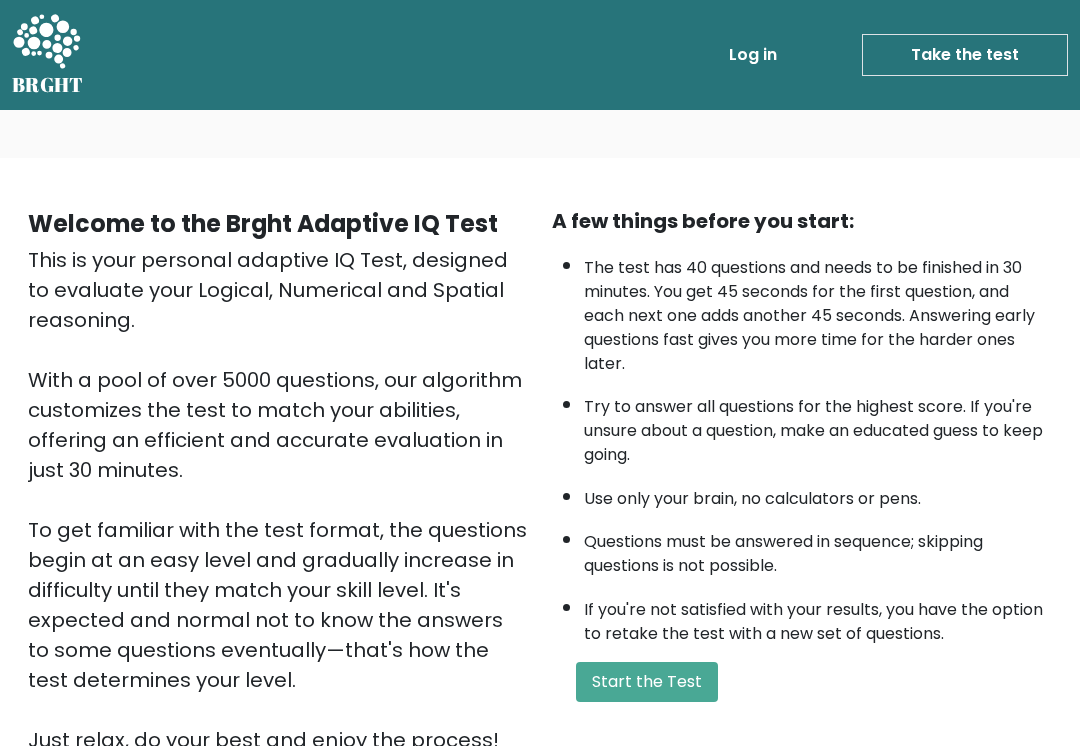 click on "Start the Test" at bounding box center [647, 682] 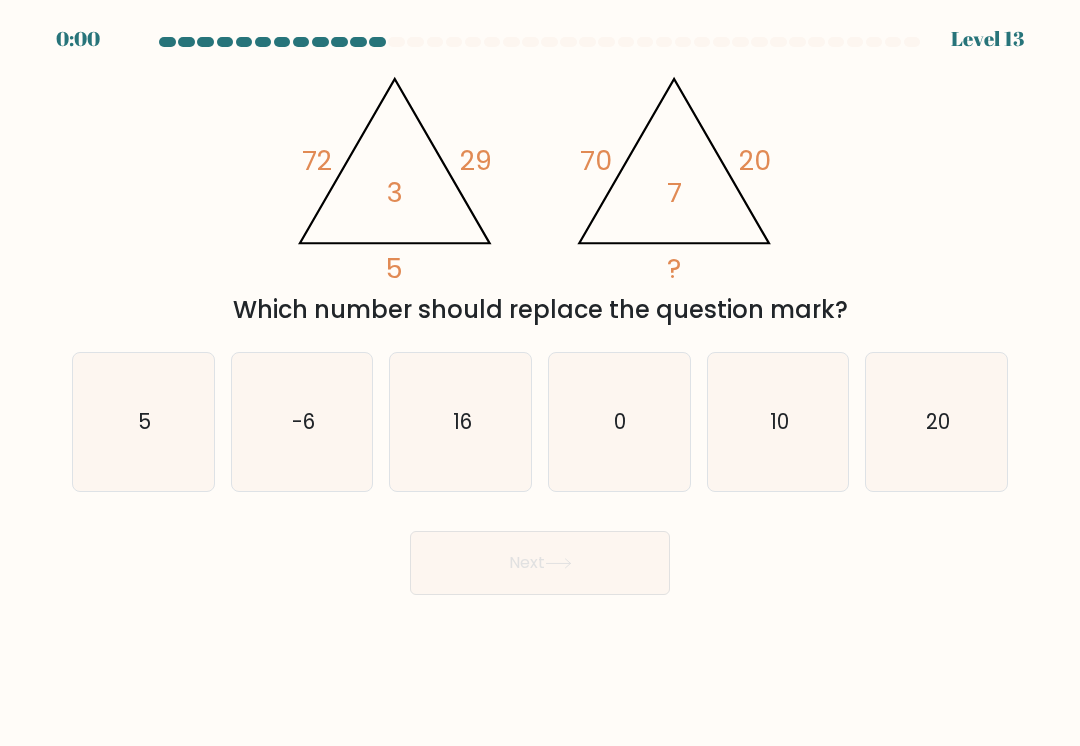 scroll, scrollTop: 0, scrollLeft: 0, axis: both 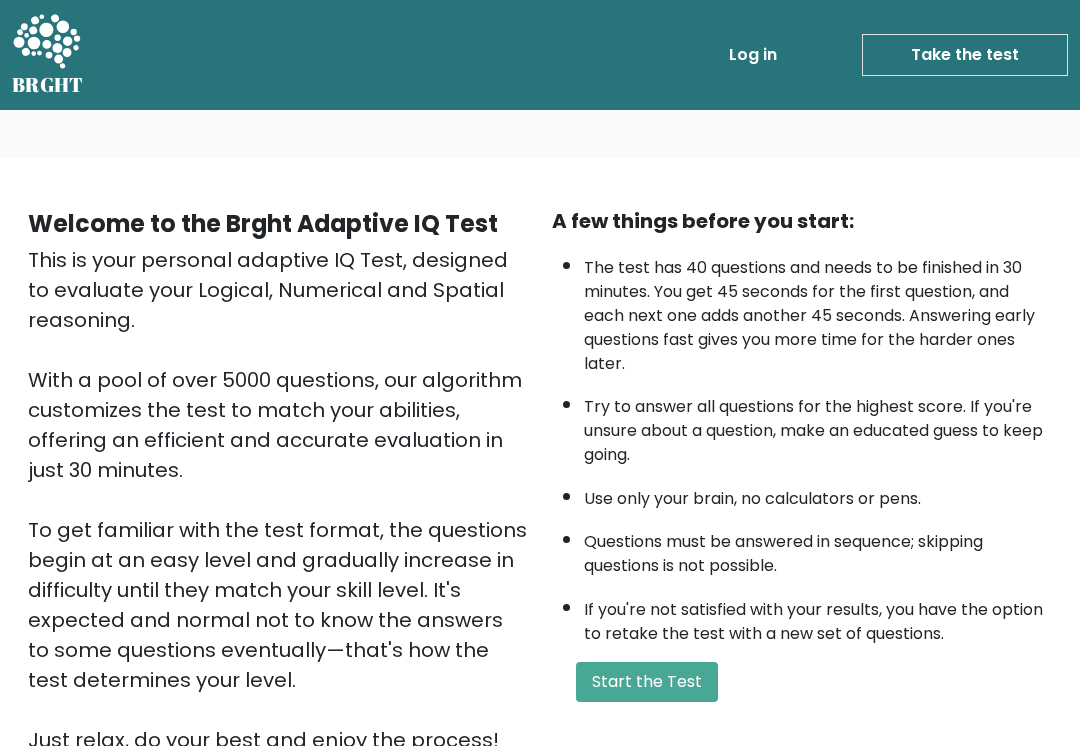 click on "Start the Test" at bounding box center [647, 682] 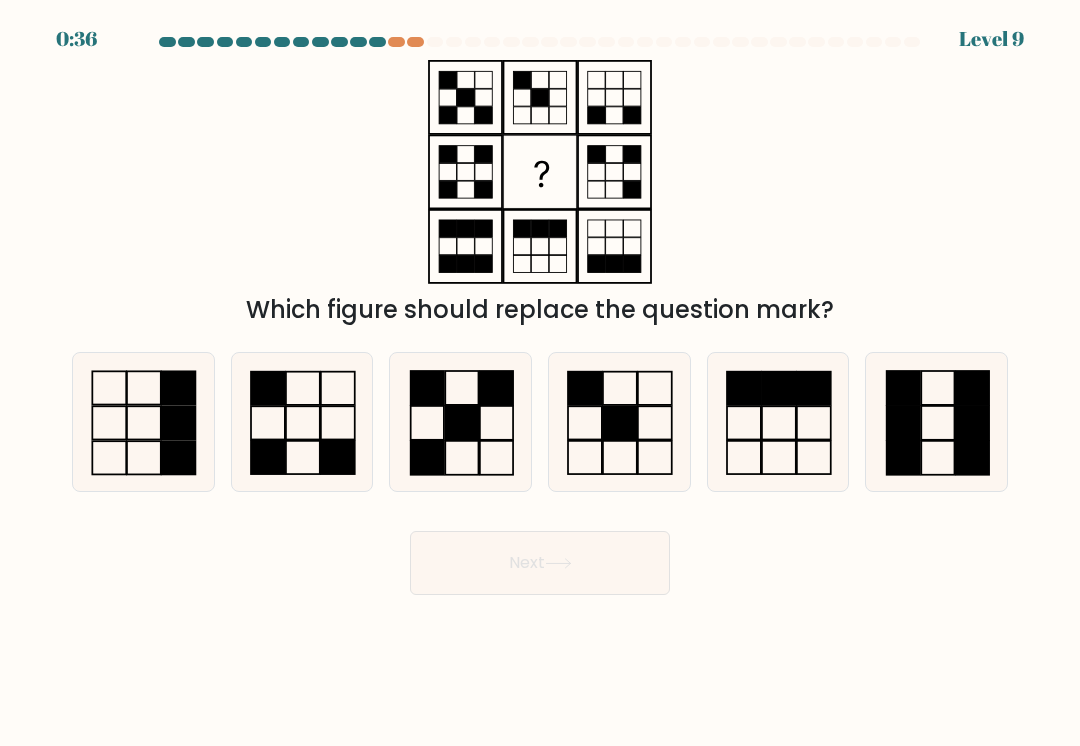 scroll, scrollTop: 0, scrollLeft: 0, axis: both 